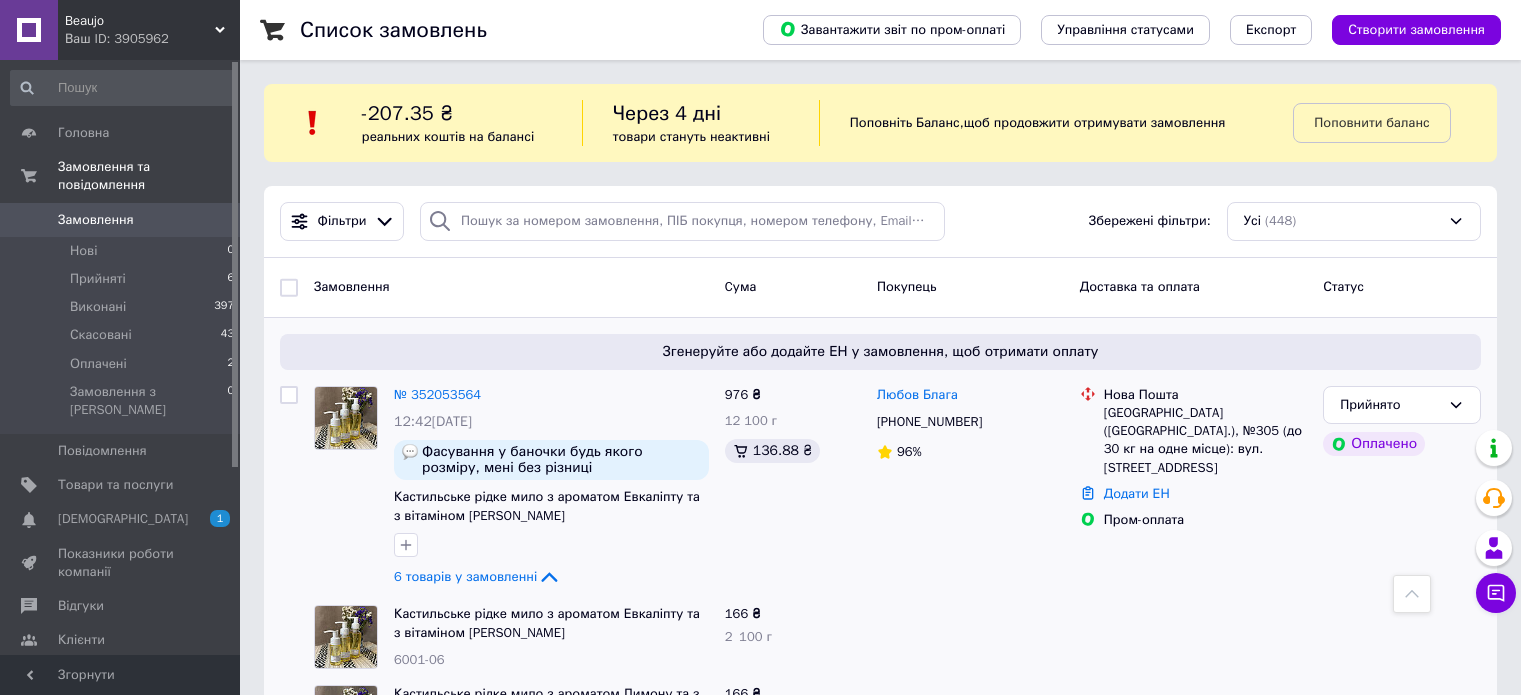 scroll, scrollTop: 400, scrollLeft: 0, axis: vertical 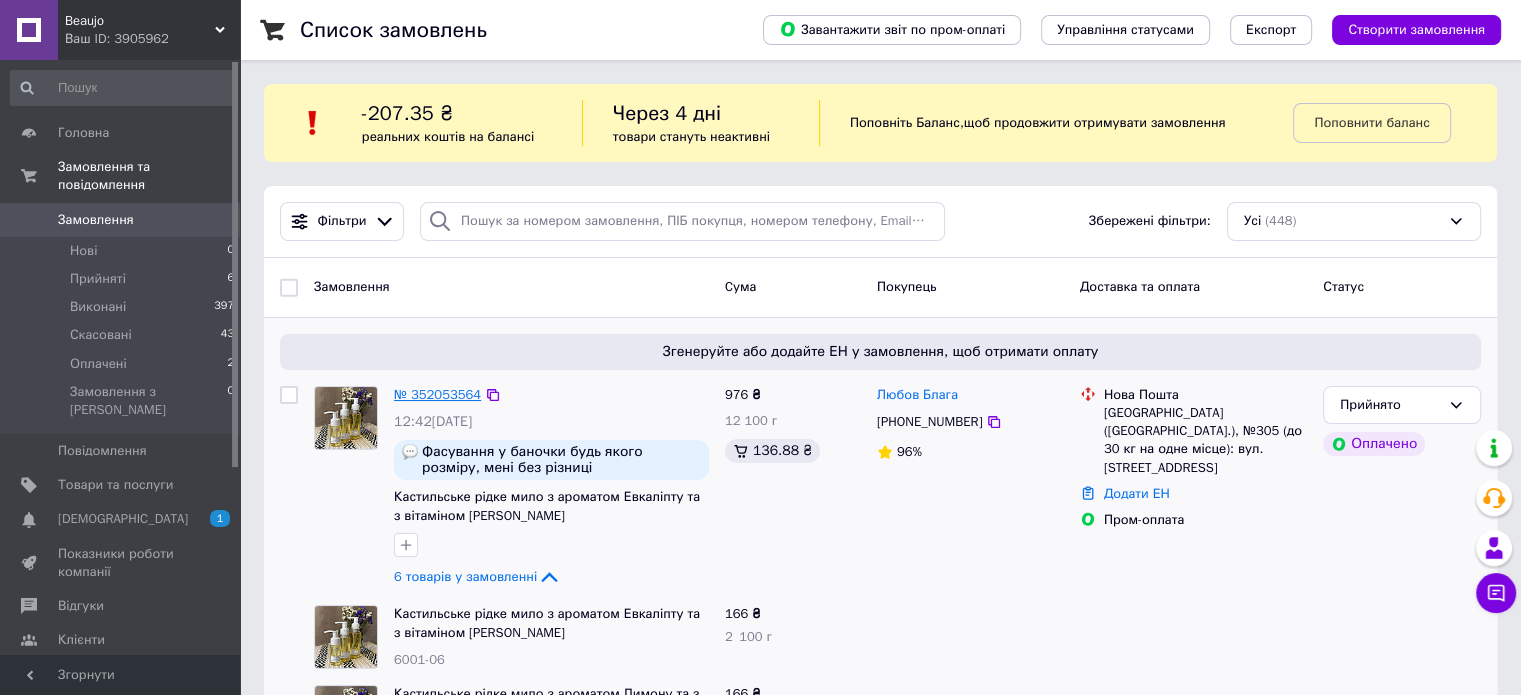 click on "№ 352053564" at bounding box center [437, 394] 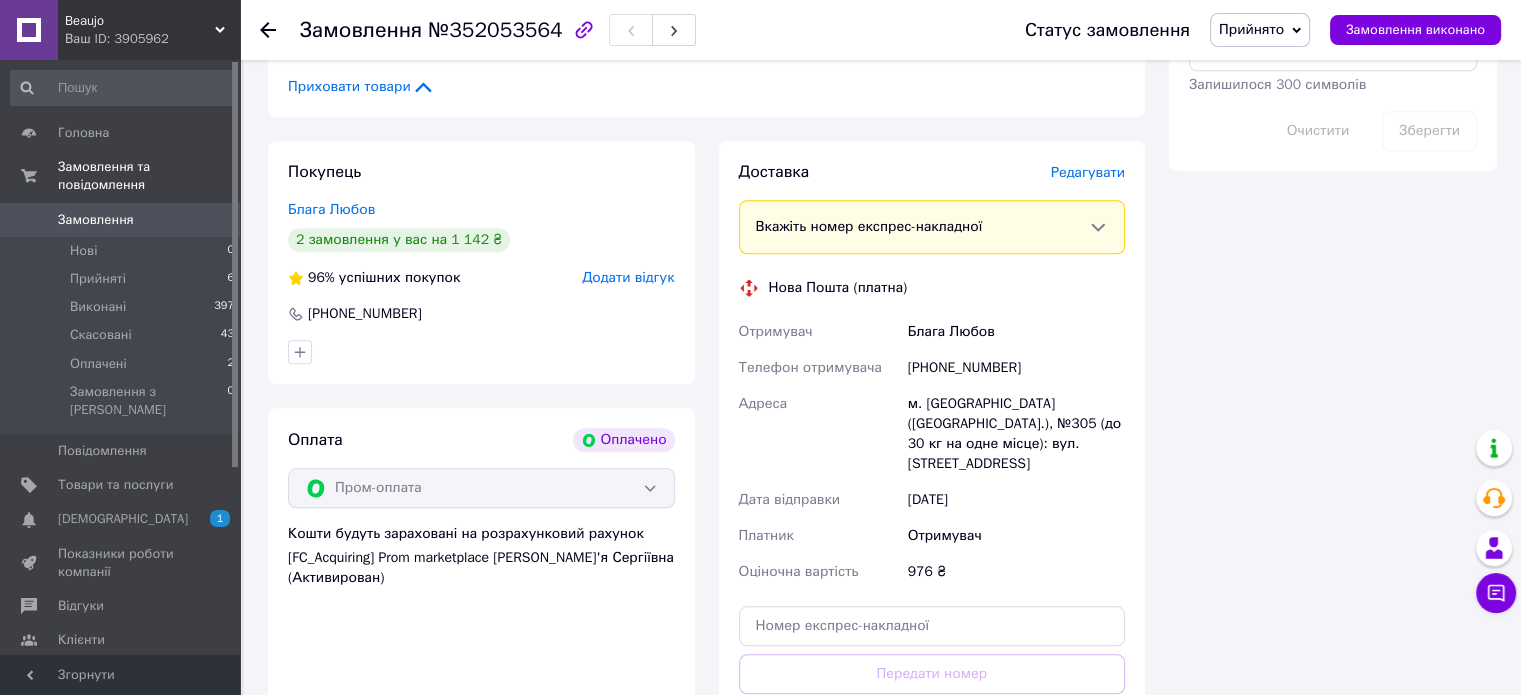 scroll, scrollTop: 2054, scrollLeft: 0, axis: vertical 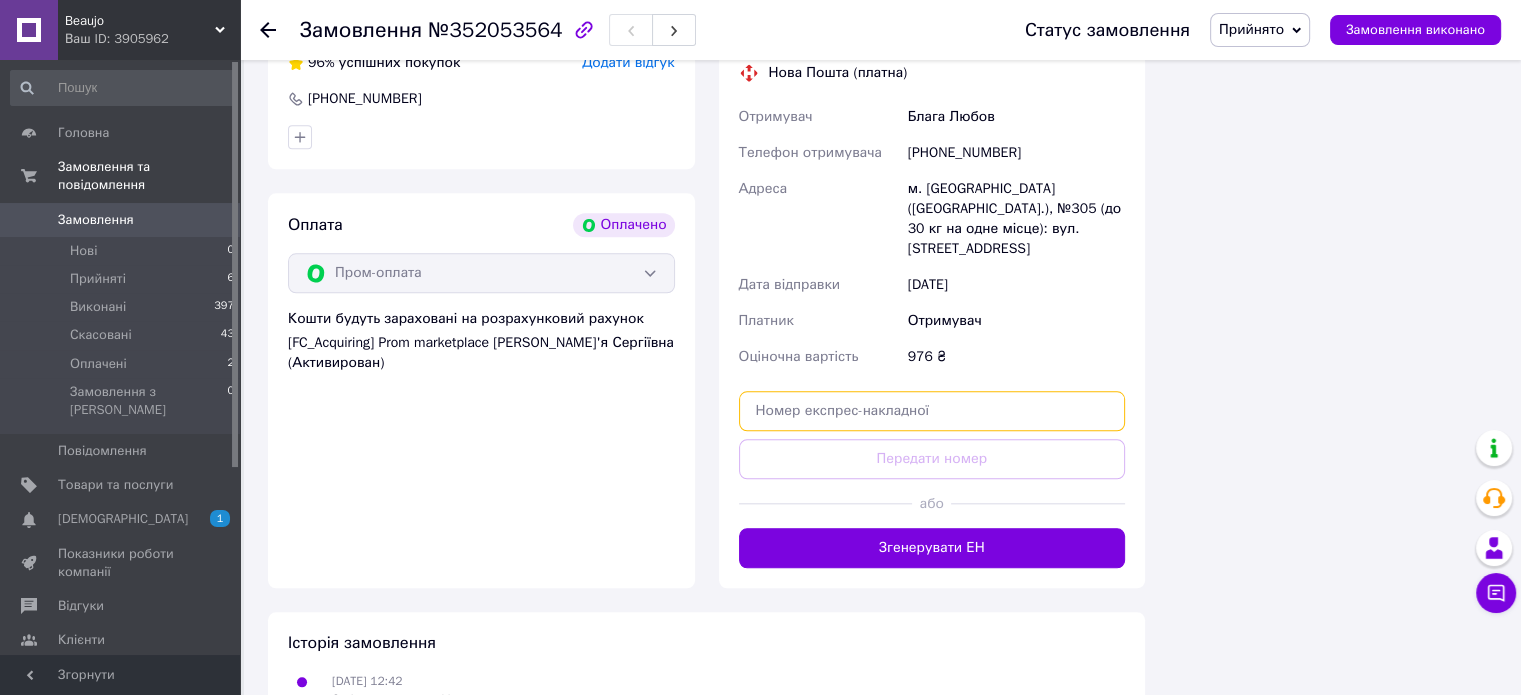 click at bounding box center (932, 411) 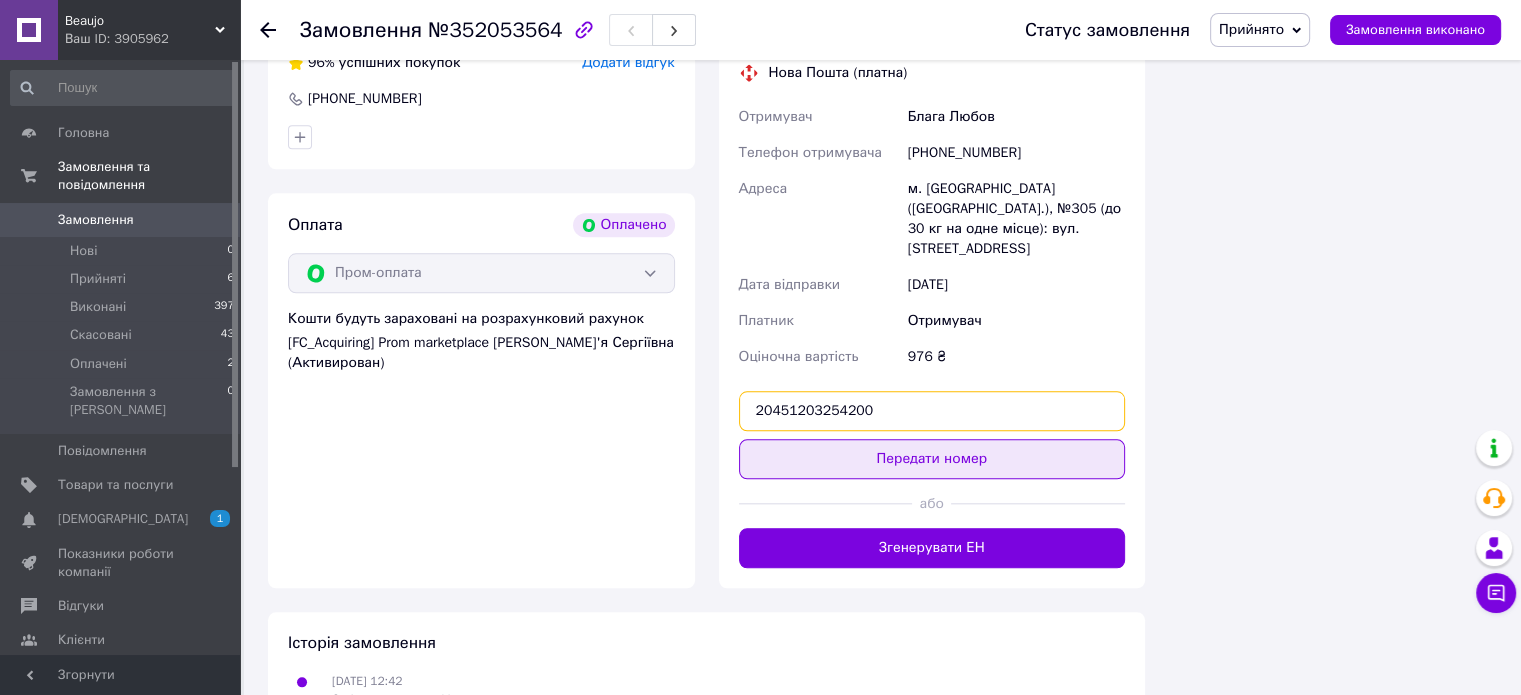type on "20451203254200" 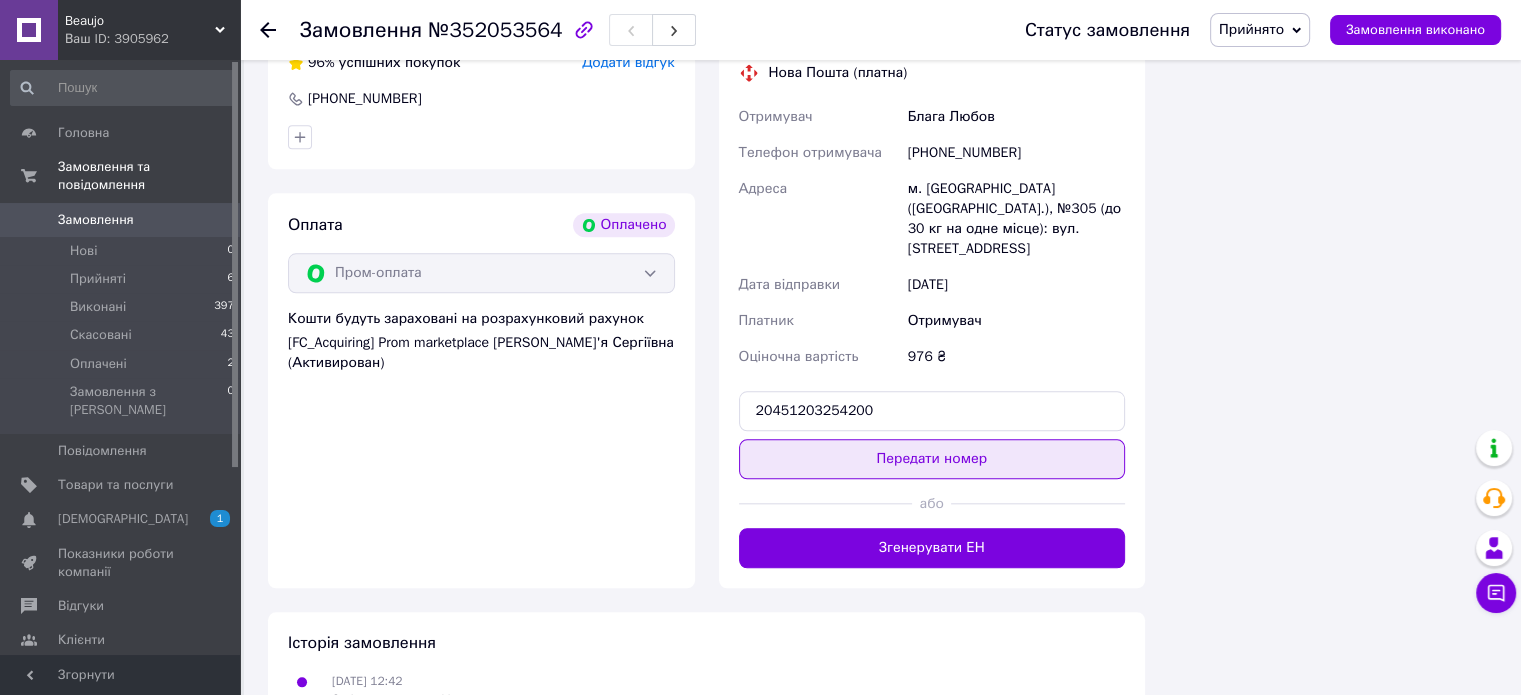 click on "Передати номер" at bounding box center [932, 459] 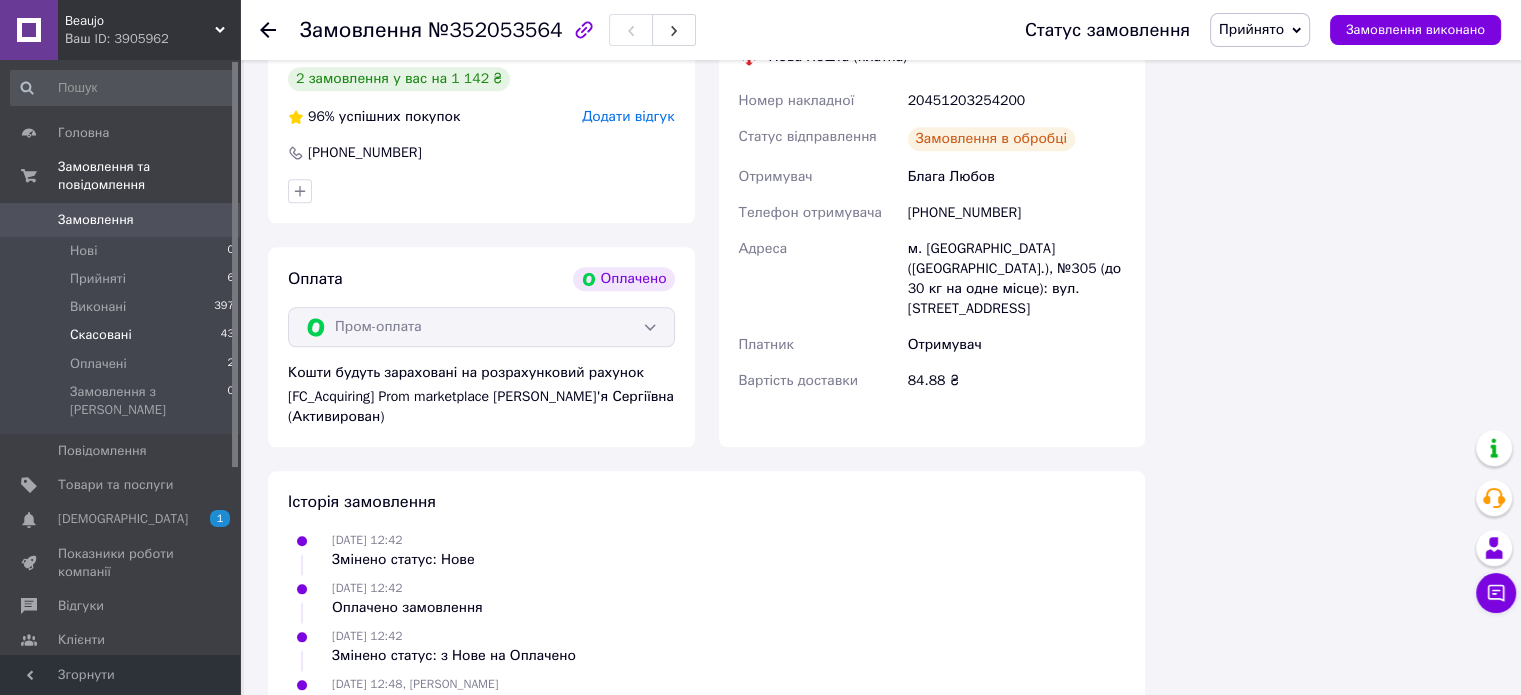 scroll, scrollTop: 1400, scrollLeft: 0, axis: vertical 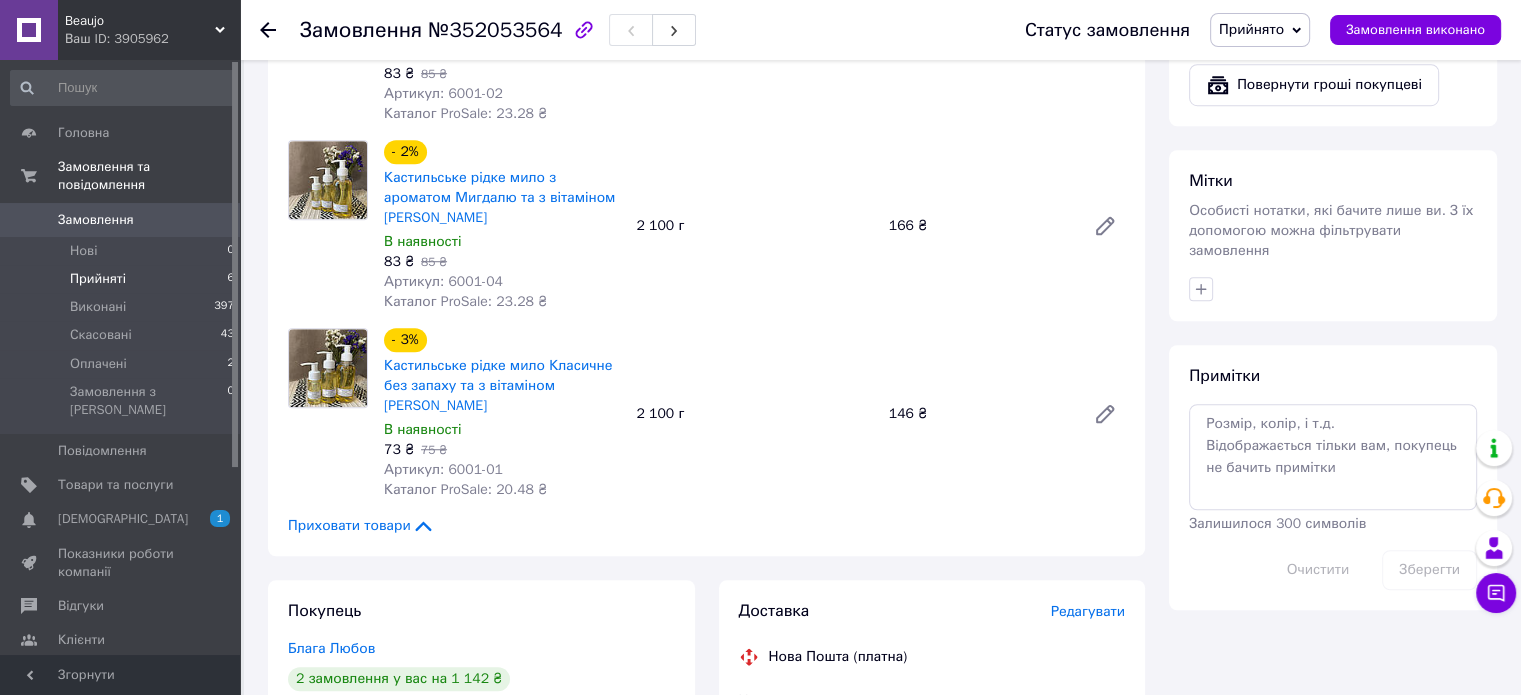click on "Прийняті 6" at bounding box center (123, 279) 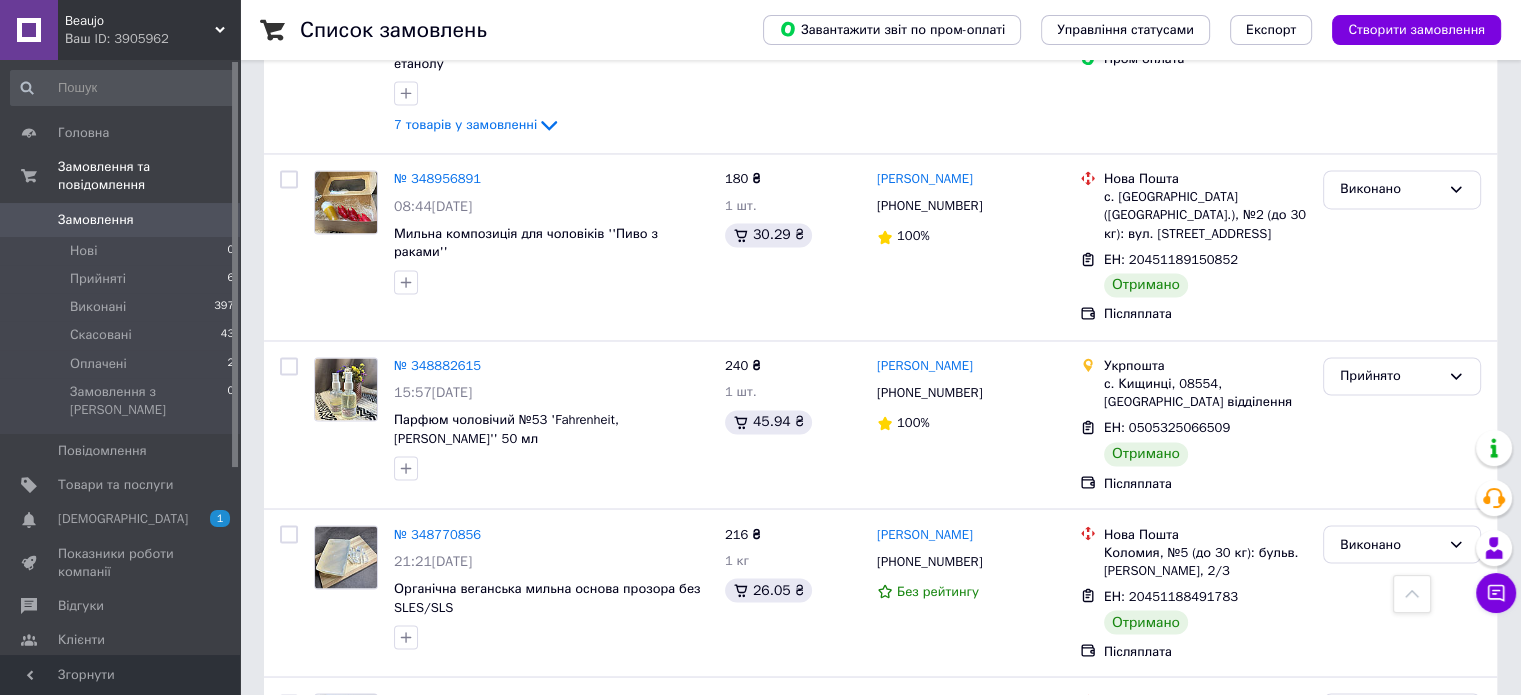 scroll, scrollTop: 3400, scrollLeft: 0, axis: vertical 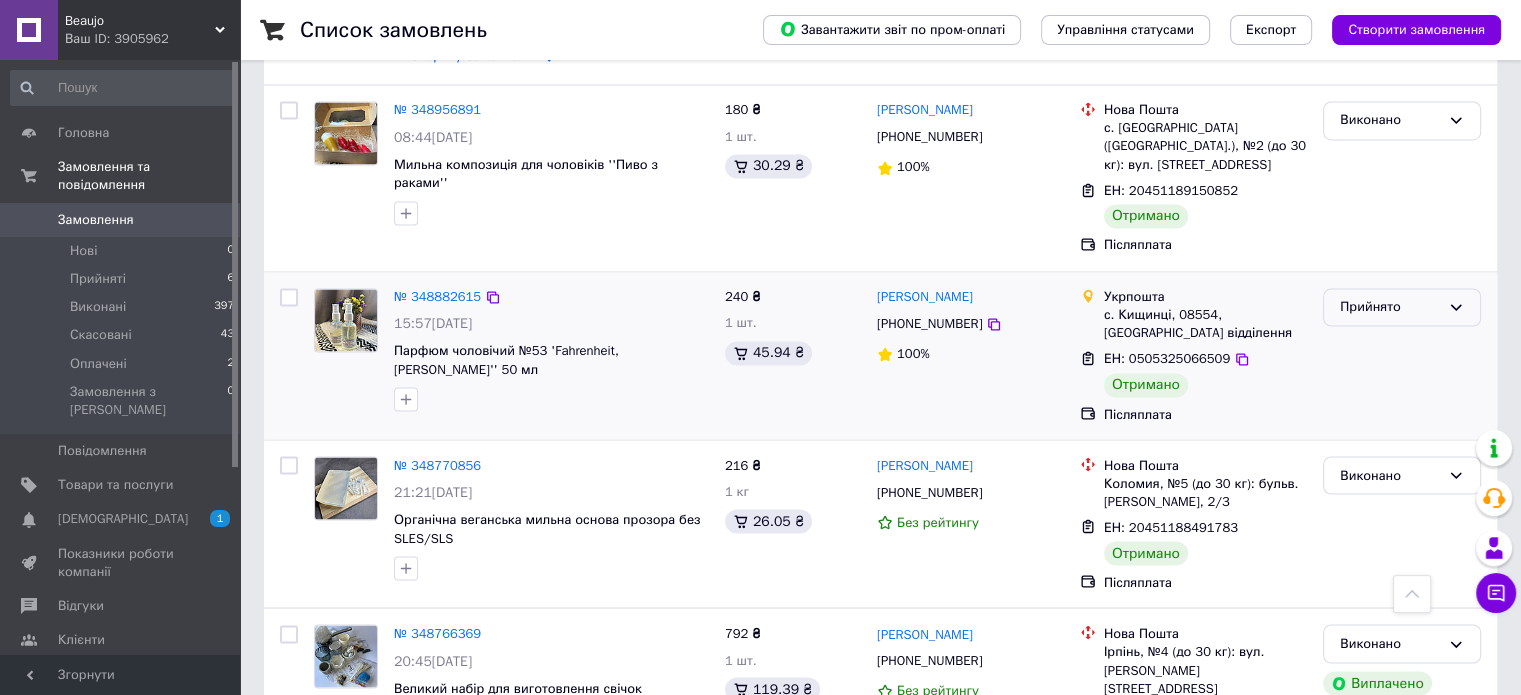click on "Прийнято" at bounding box center (1390, 307) 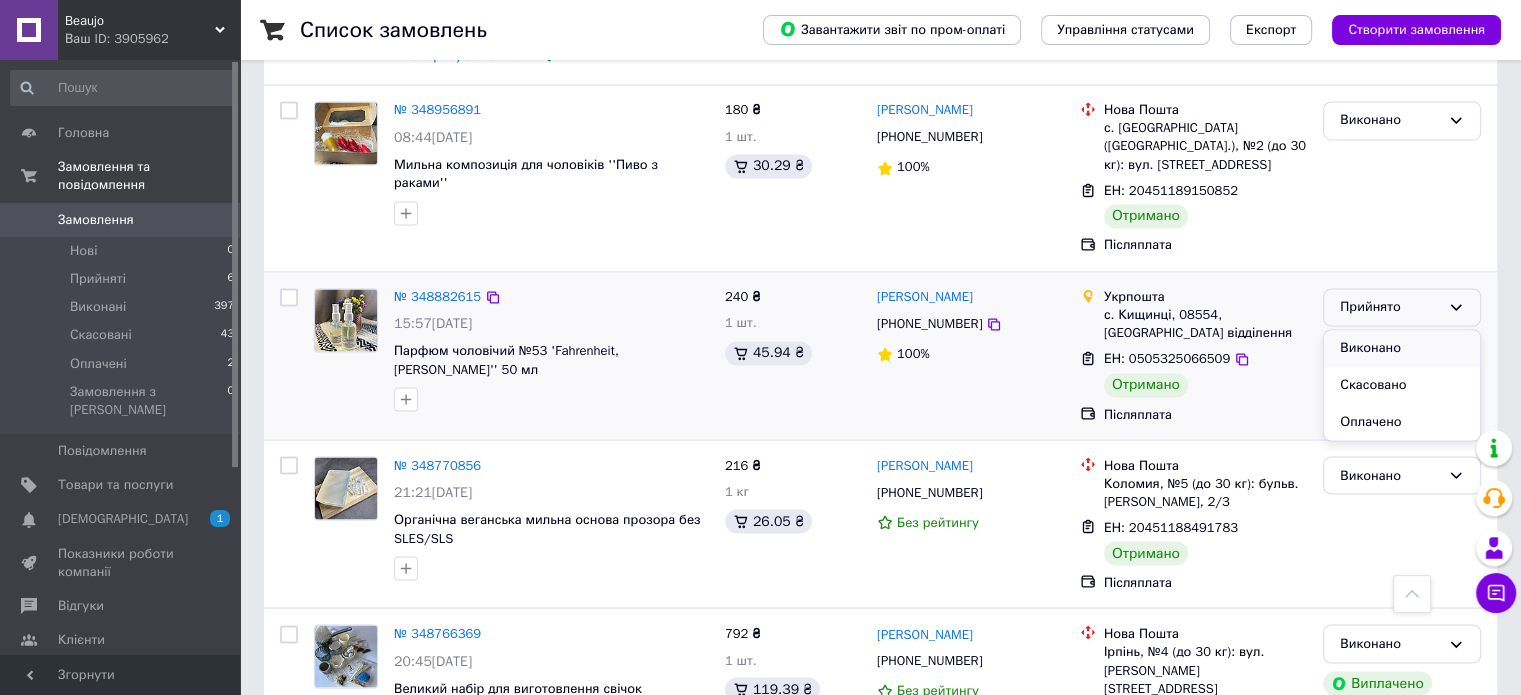 click on "Виконано" at bounding box center [1402, 348] 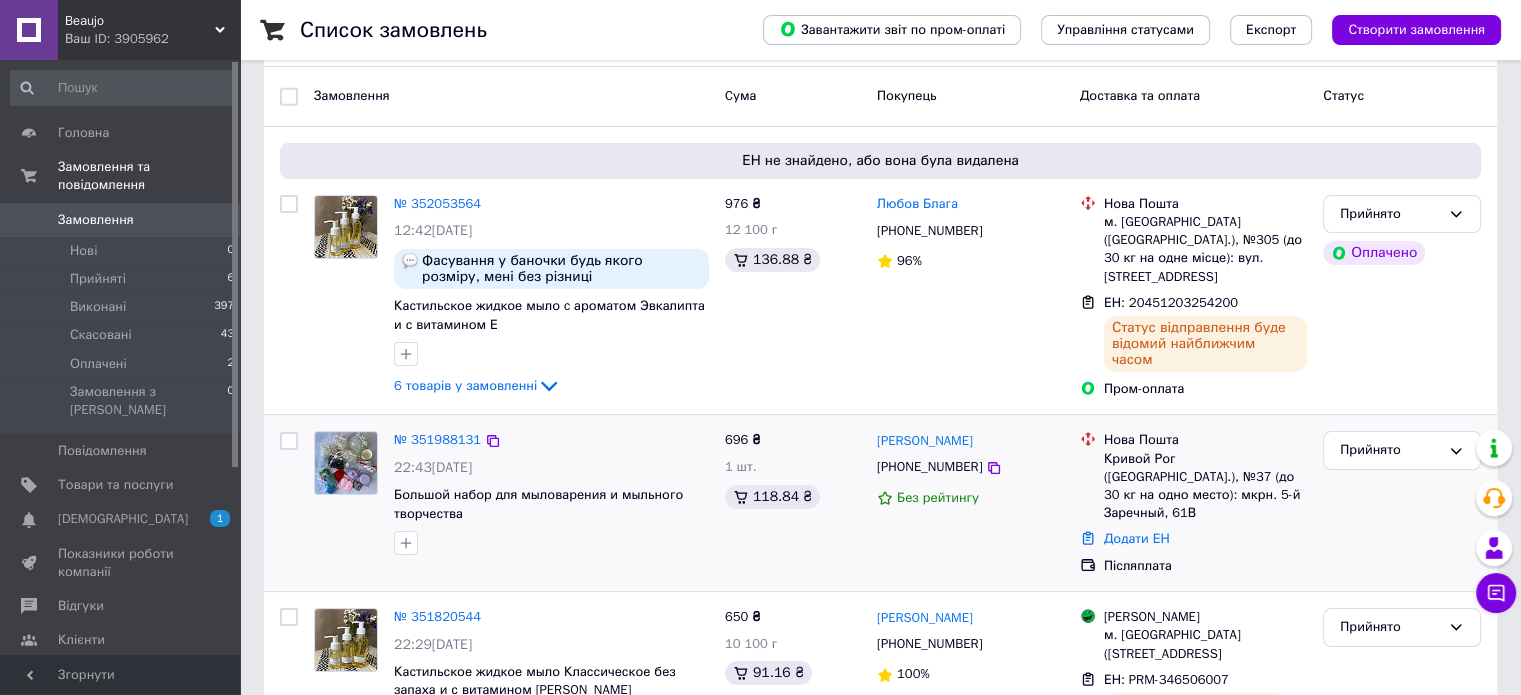 scroll, scrollTop: 200, scrollLeft: 0, axis: vertical 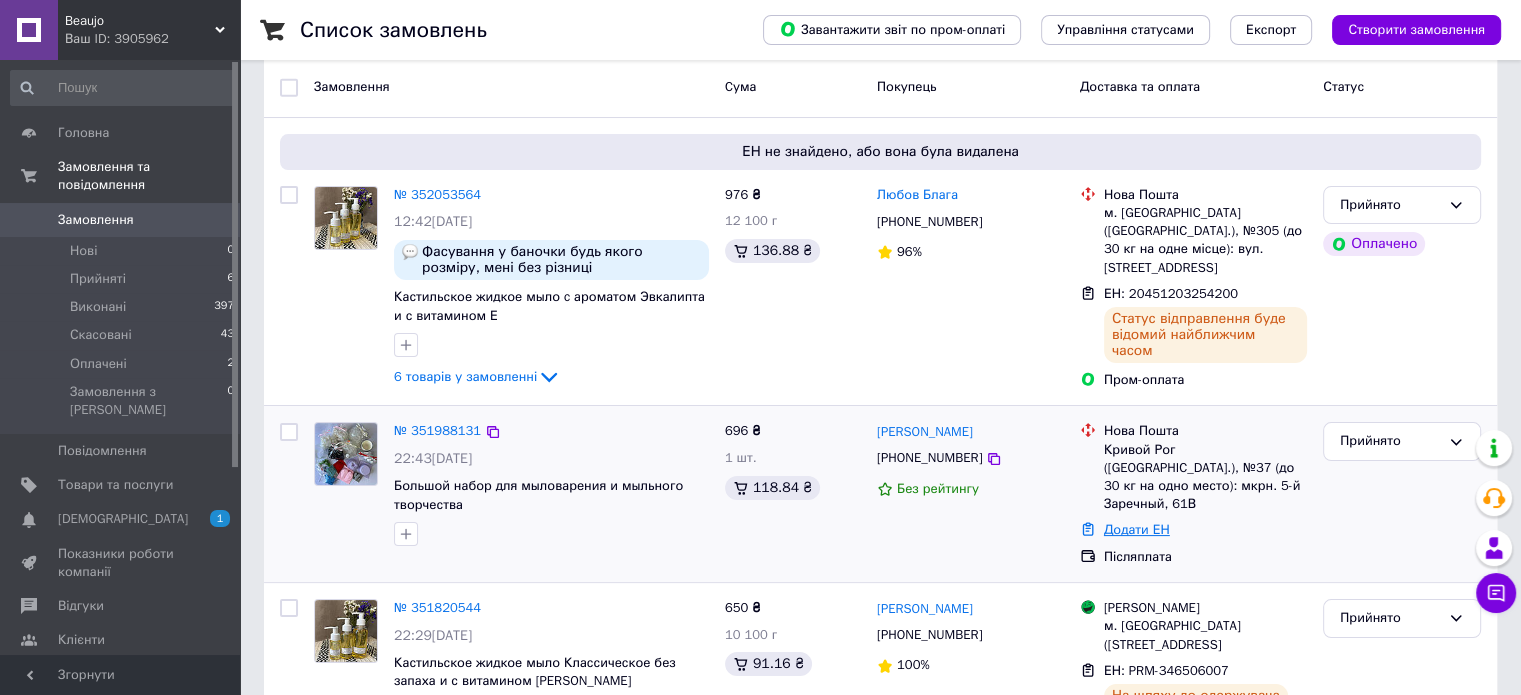 click on "Додати ЕН" at bounding box center (1137, 529) 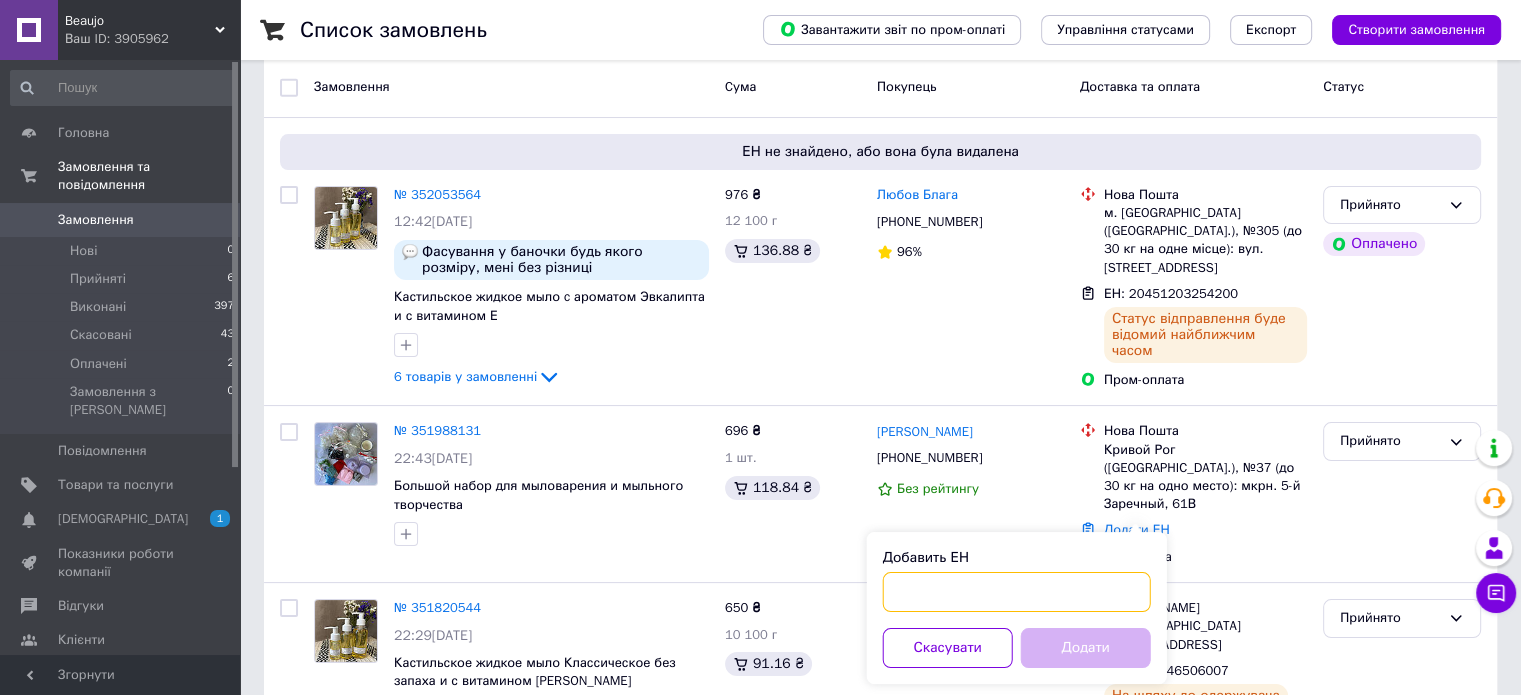 click on "Добавить ЕН" at bounding box center (1017, 592) 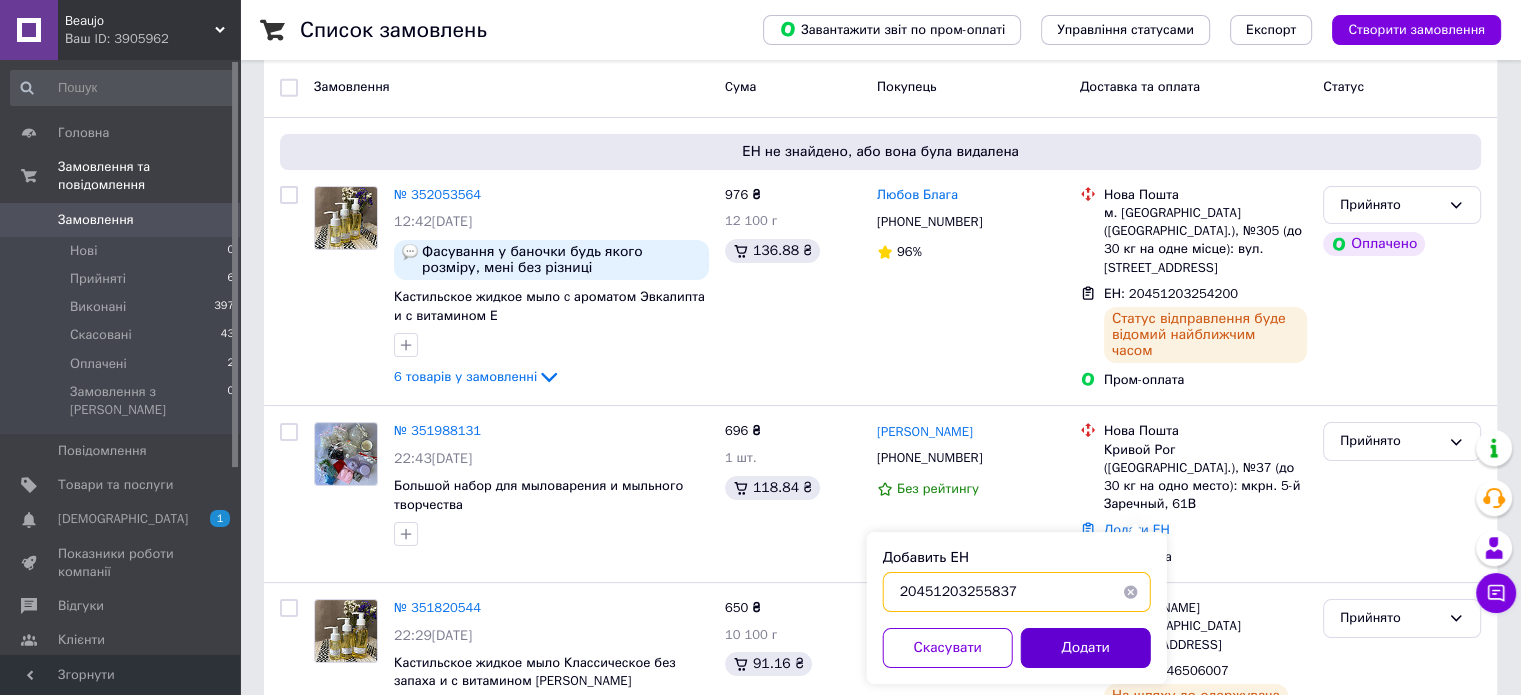 type on "20451203255837" 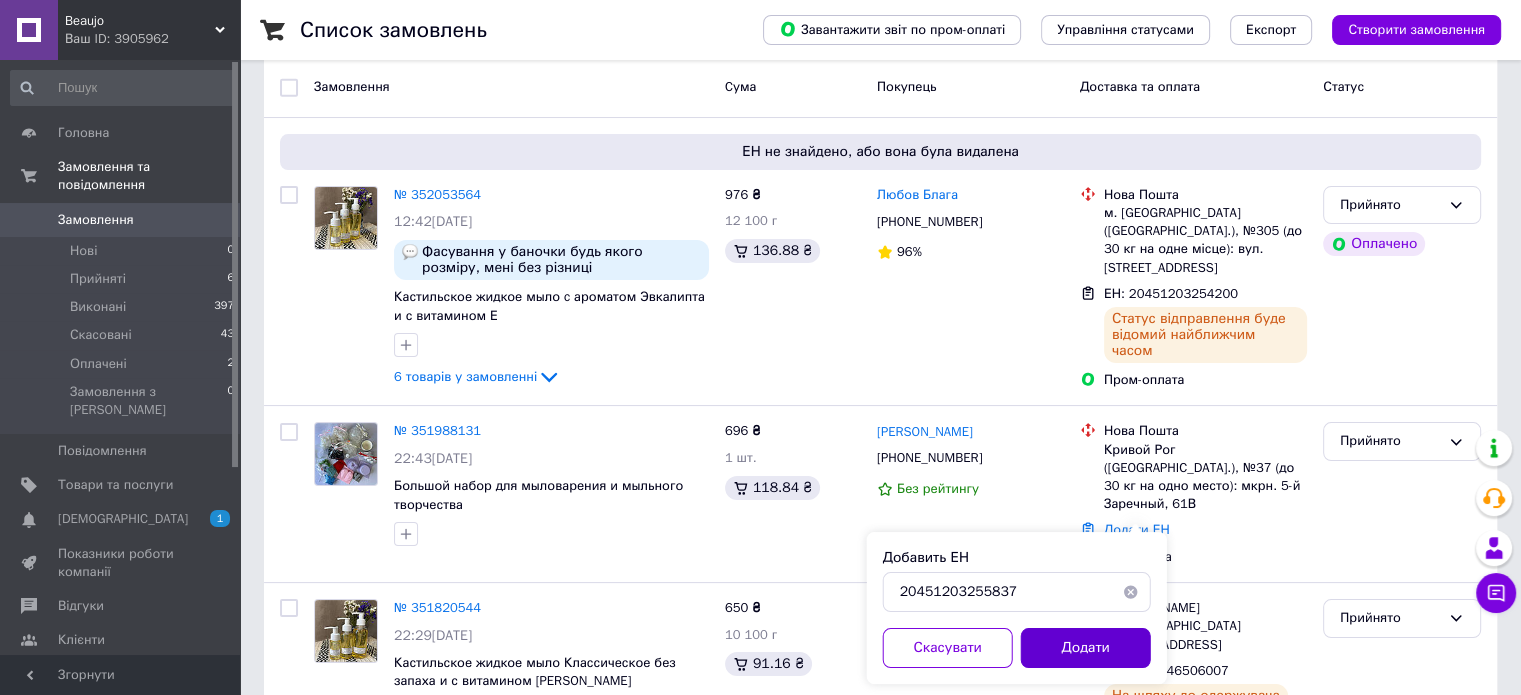 click on "Додати" at bounding box center [1086, 648] 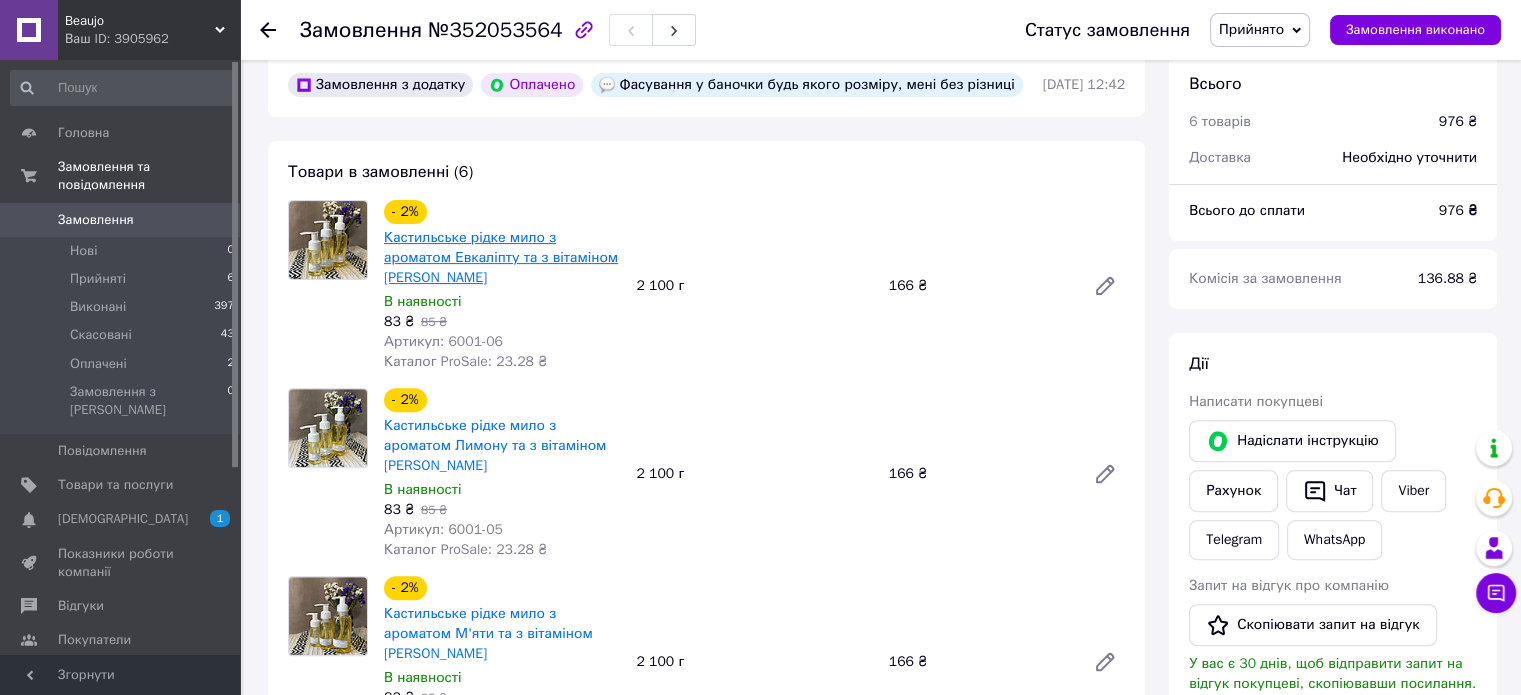 scroll, scrollTop: 554, scrollLeft: 0, axis: vertical 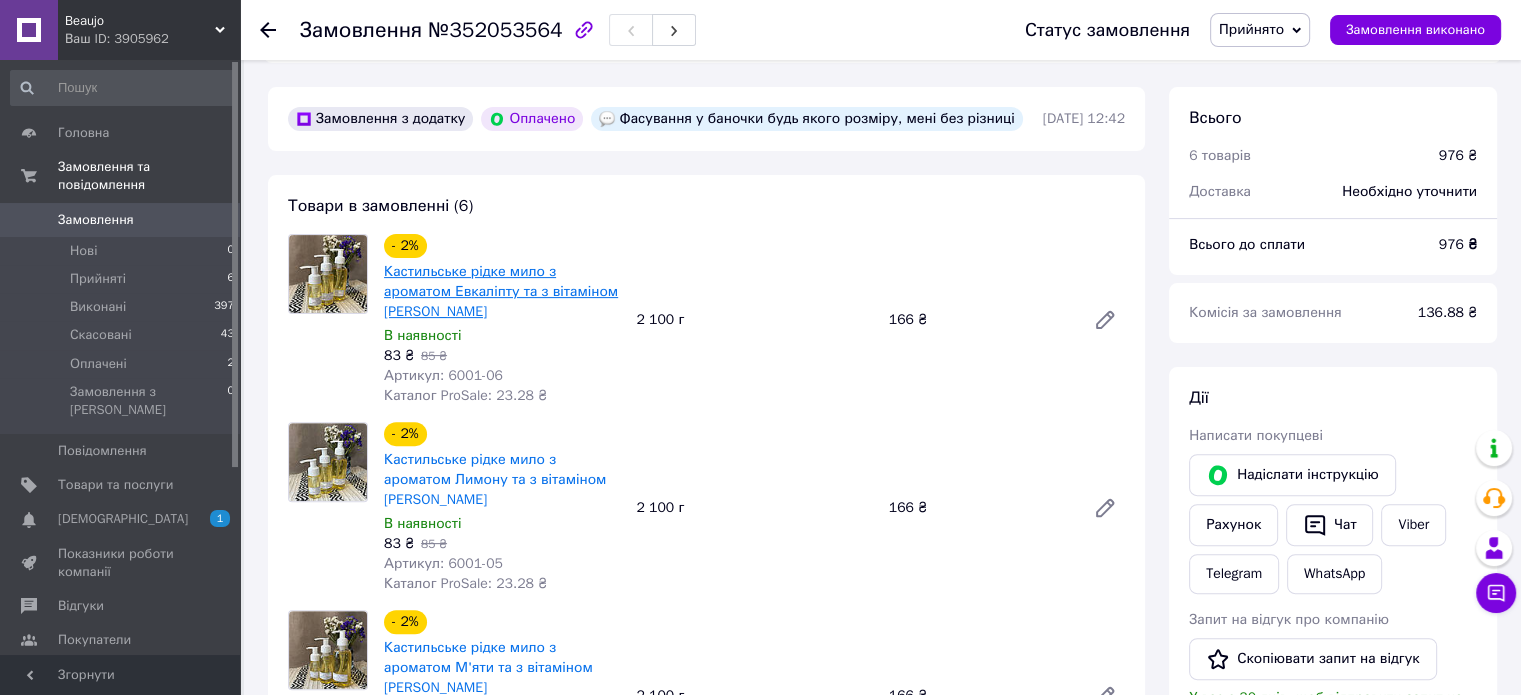 click on "Кастильське рідке мило з ароматом Евкаліпту та з вітаміном [PERSON_NAME]" at bounding box center (501, 291) 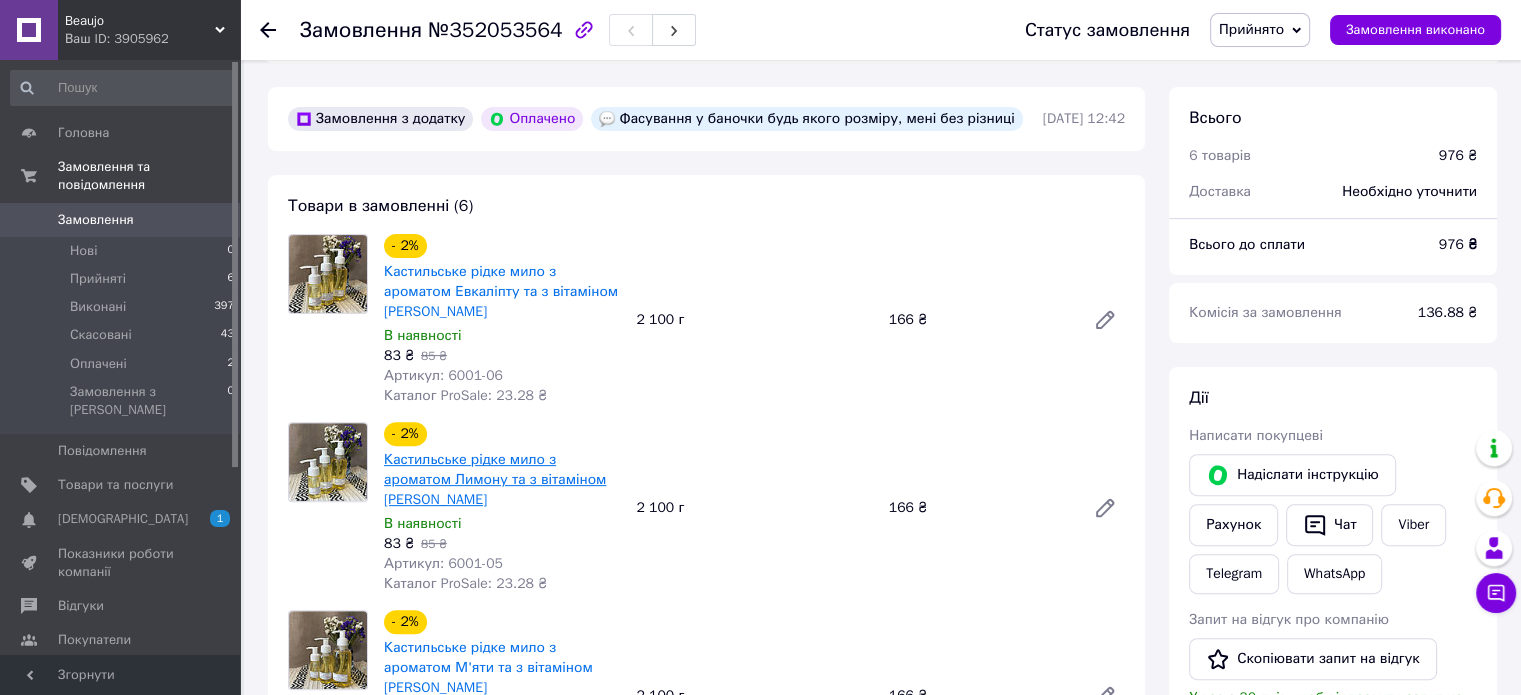 click on "Кастильське рідке мило з ароматом Лимону та з вітаміном [PERSON_NAME]" at bounding box center (495, 479) 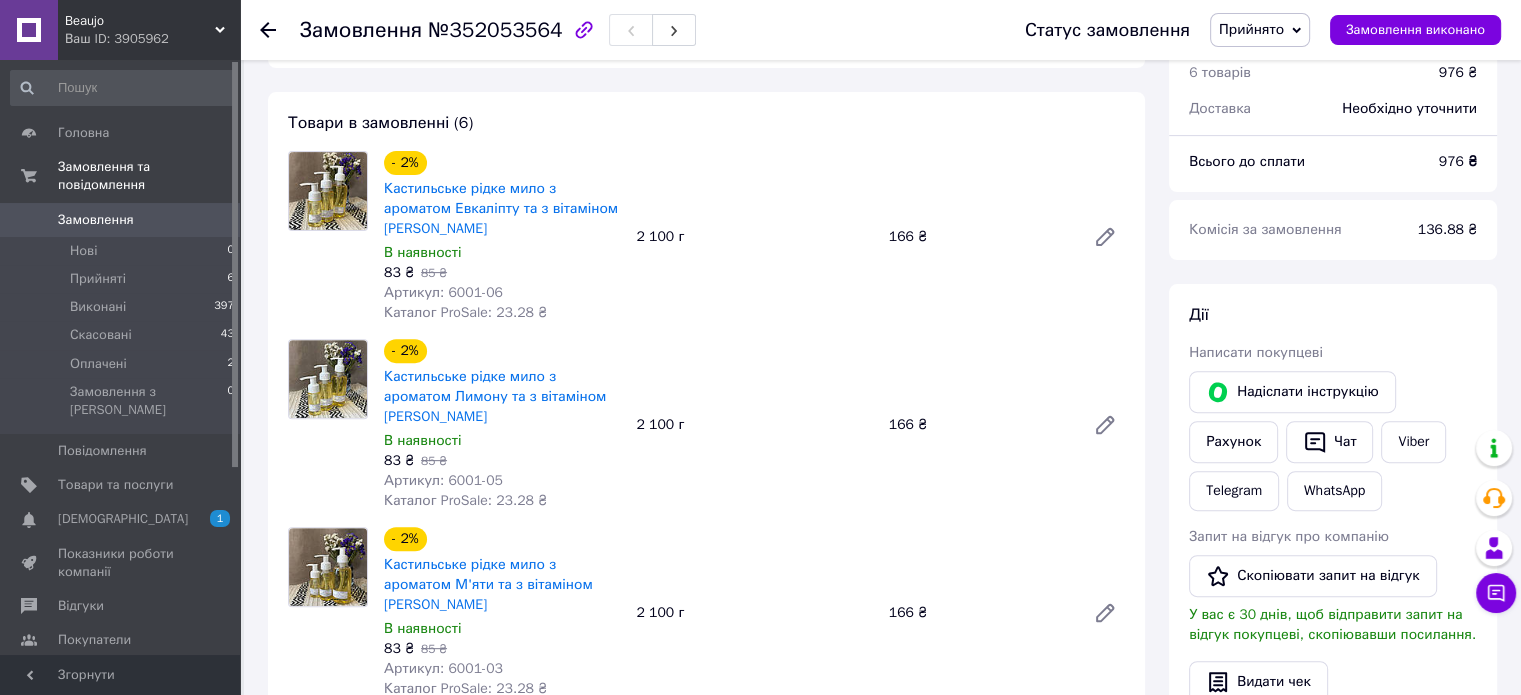 scroll, scrollTop: 754, scrollLeft: 0, axis: vertical 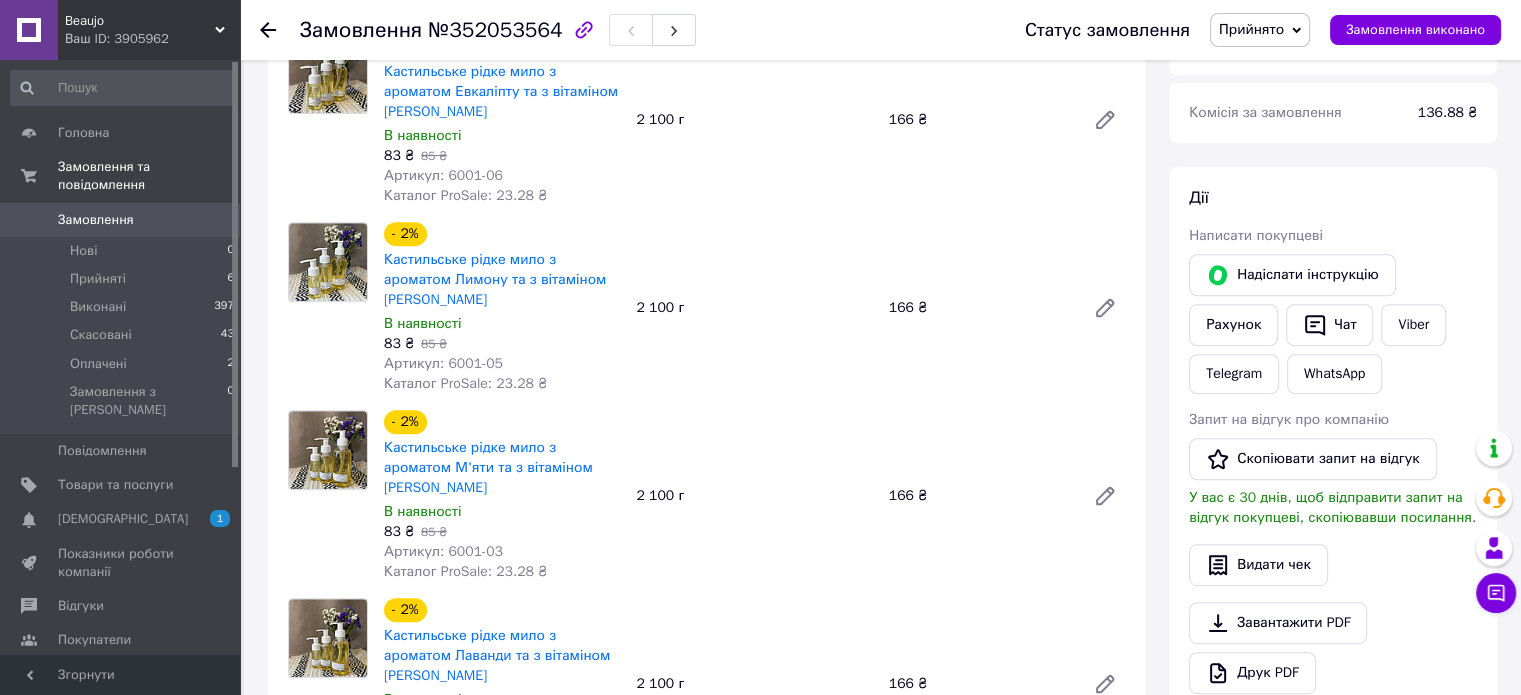click on "Кастильське рідке мило з ароматом М'яти та з вітаміном [PERSON_NAME]" at bounding box center (502, 468) 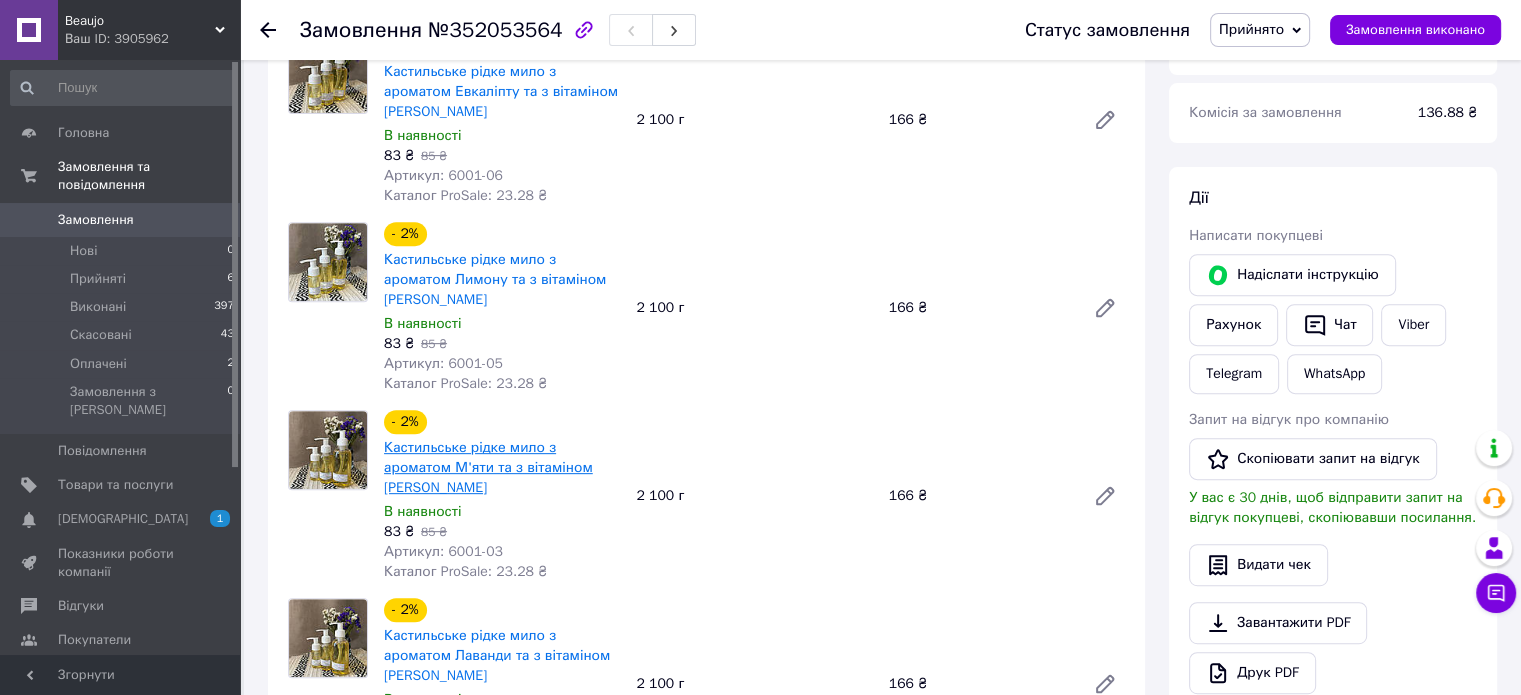 click on "Кастильське рідке мило з ароматом М'яти та з вітаміном [PERSON_NAME]" at bounding box center [488, 467] 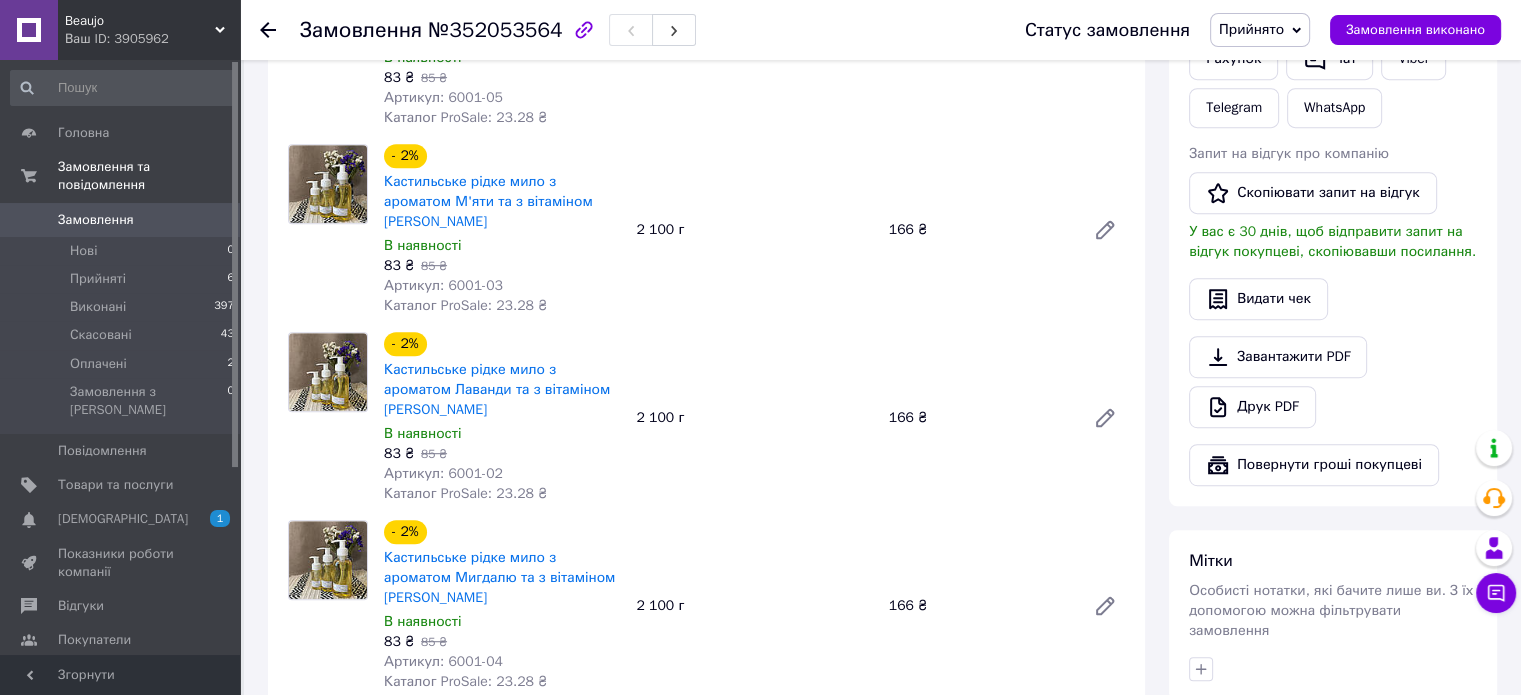 scroll, scrollTop: 1054, scrollLeft: 0, axis: vertical 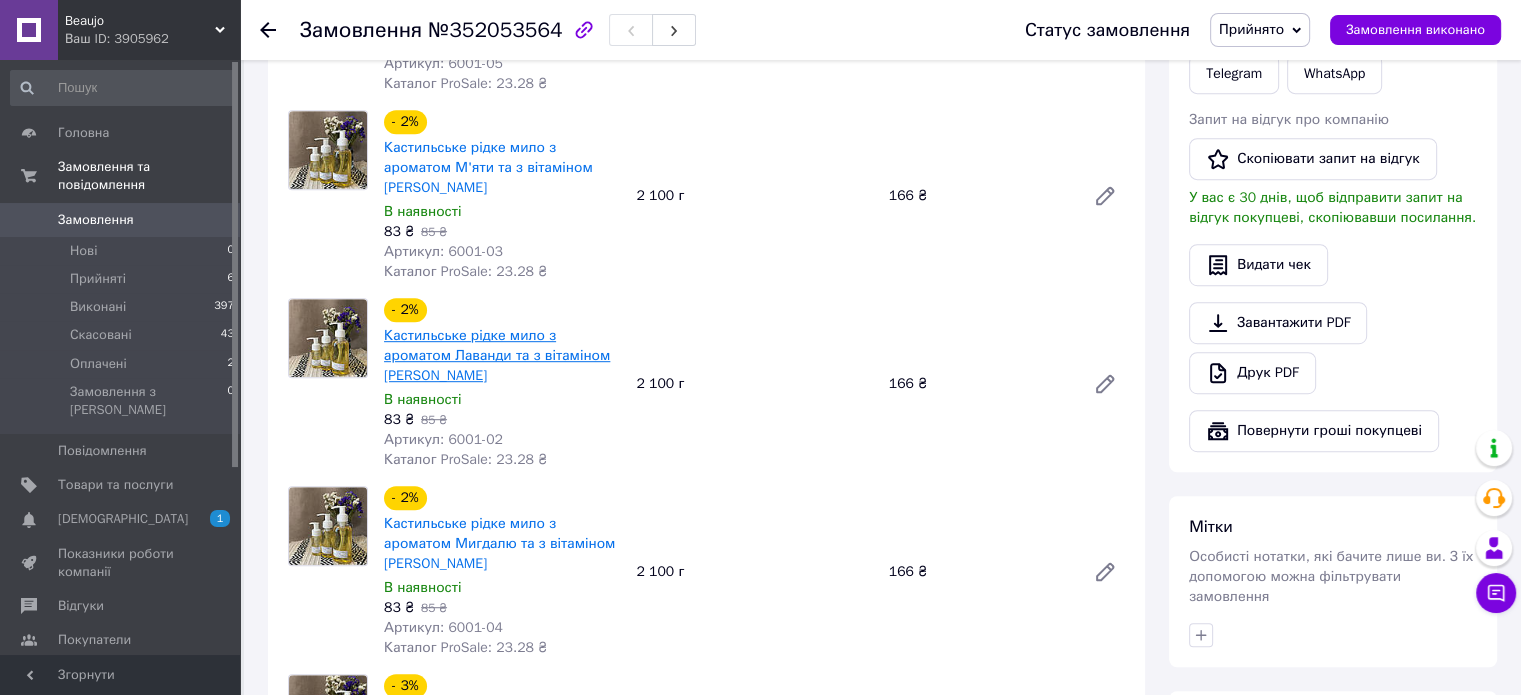 click on "Кастильське рідке мило з ароматом Лаванди та з вітаміном [PERSON_NAME]" at bounding box center [497, 355] 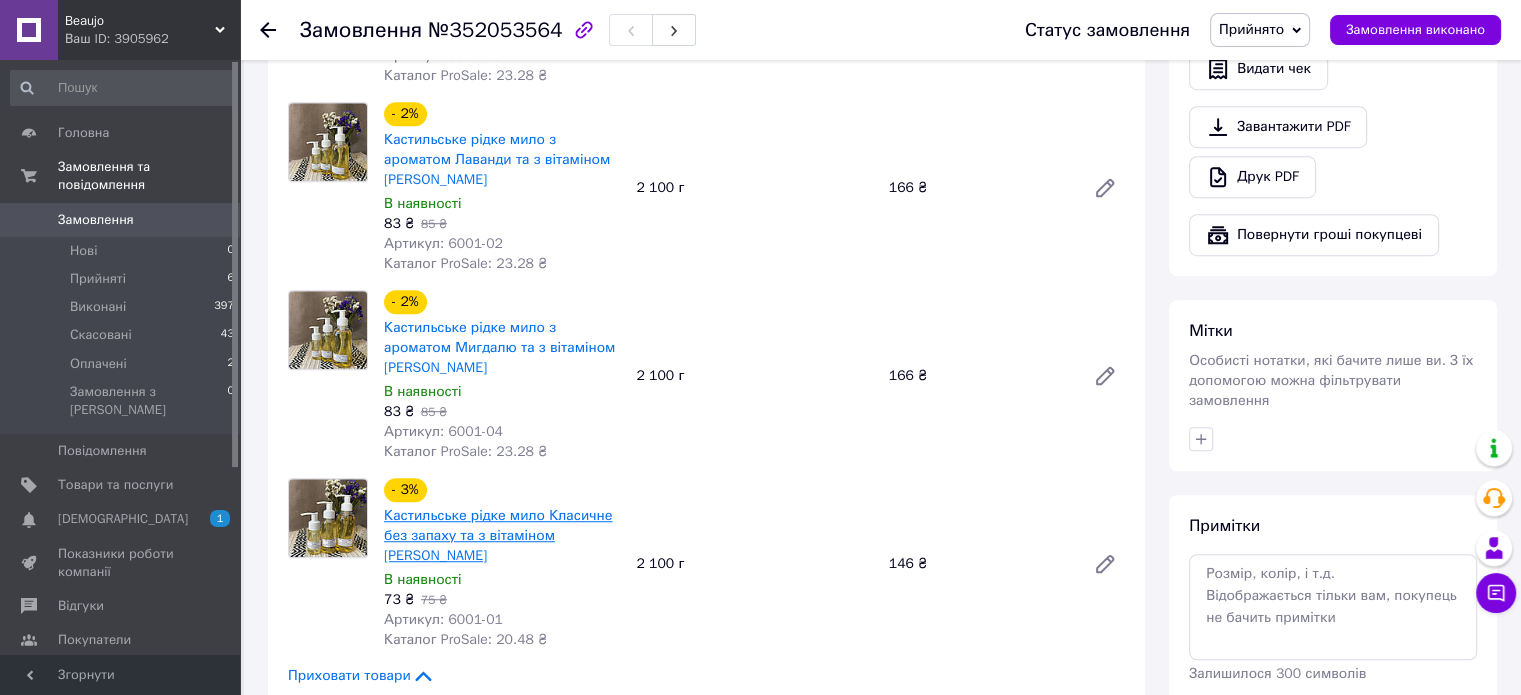 scroll, scrollTop: 1254, scrollLeft: 0, axis: vertical 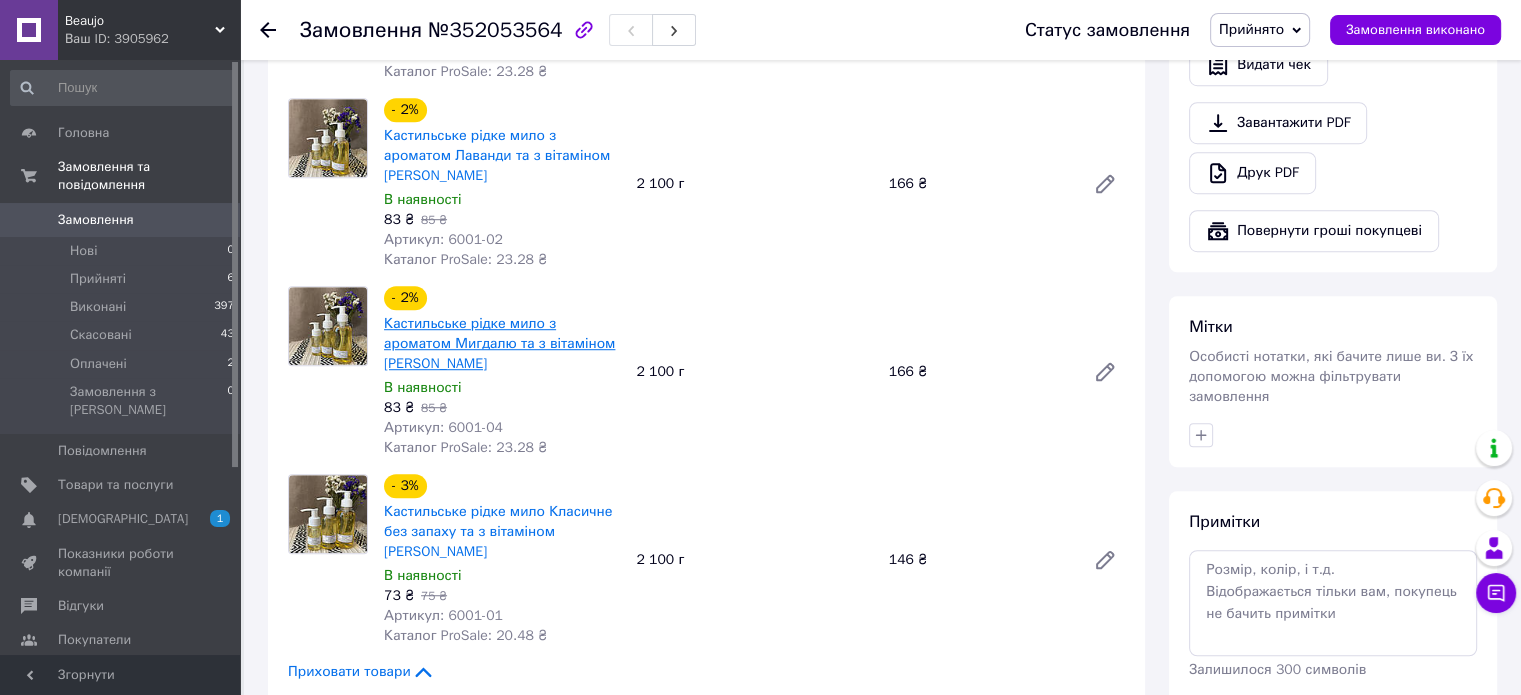 click on "Кастильське рідке мило з ароматом Мигдалю та з вітаміном [PERSON_NAME]" at bounding box center (499, 343) 